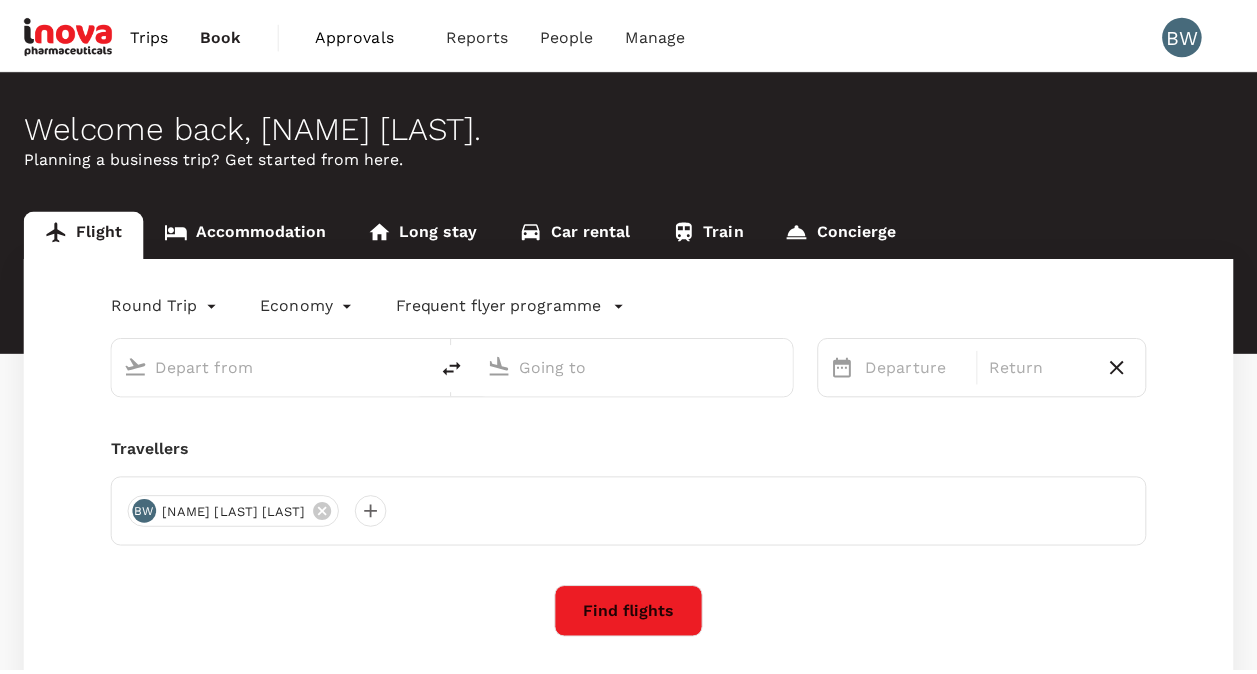 scroll, scrollTop: 0, scrollLeft: 0, axis: both 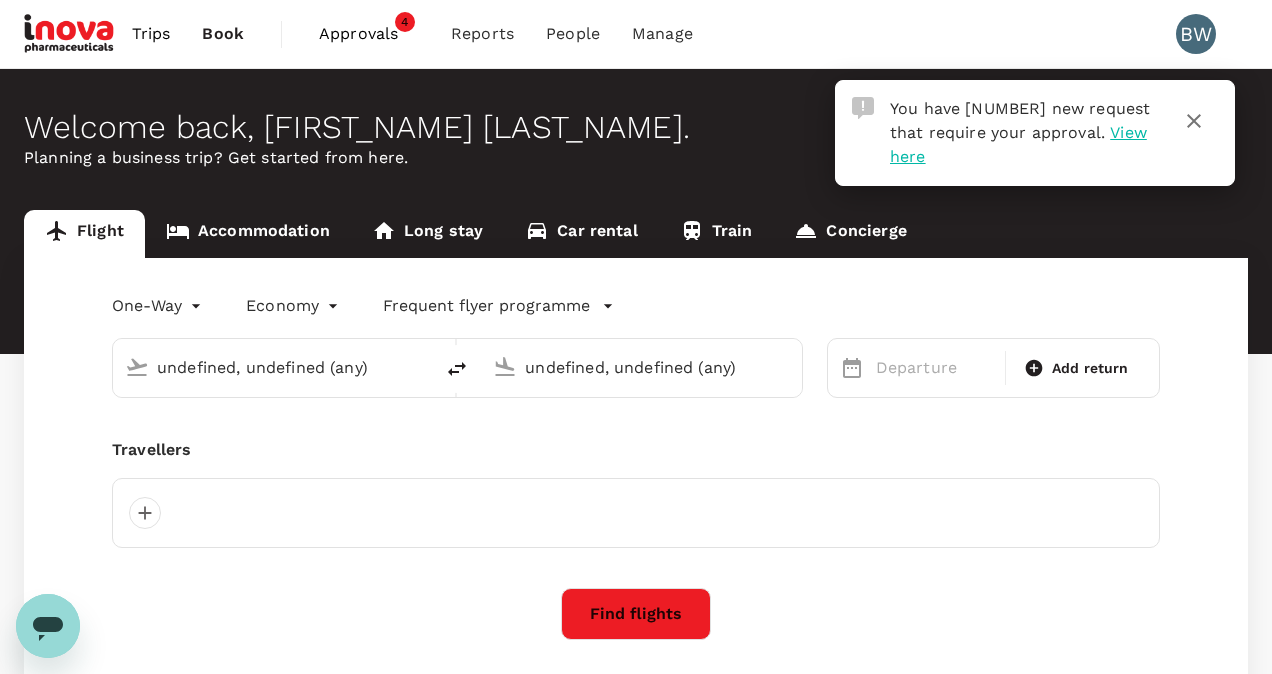 type 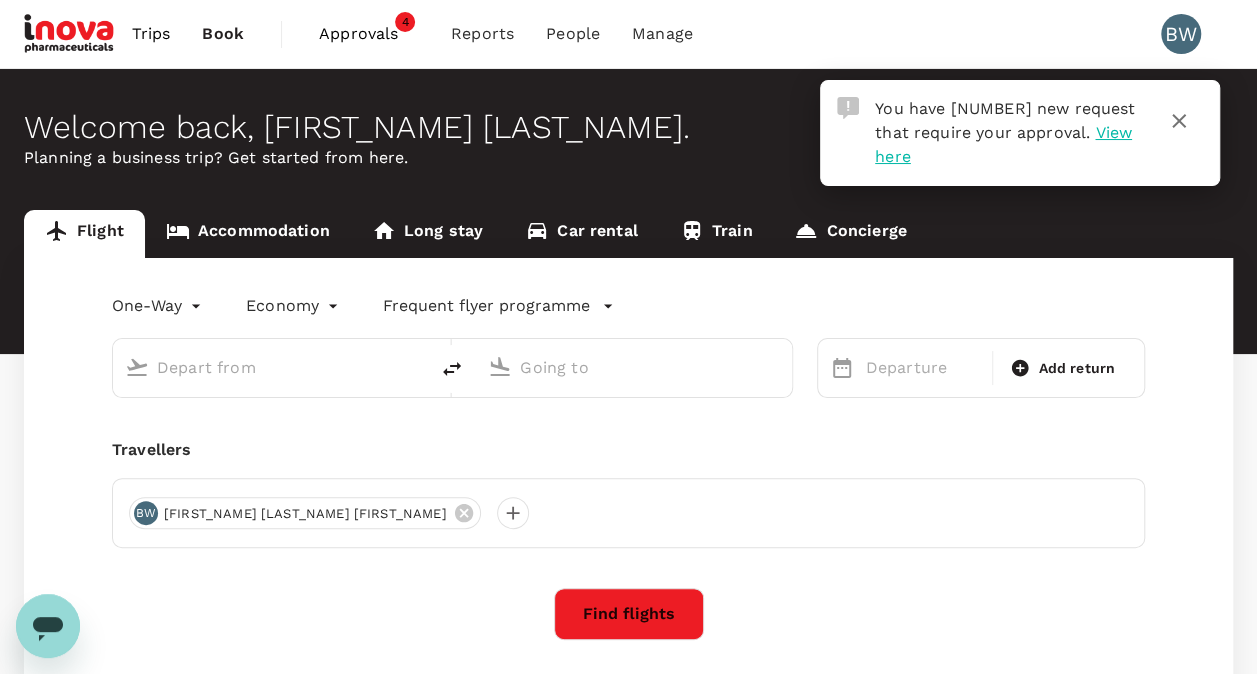 type on "roundtrip" 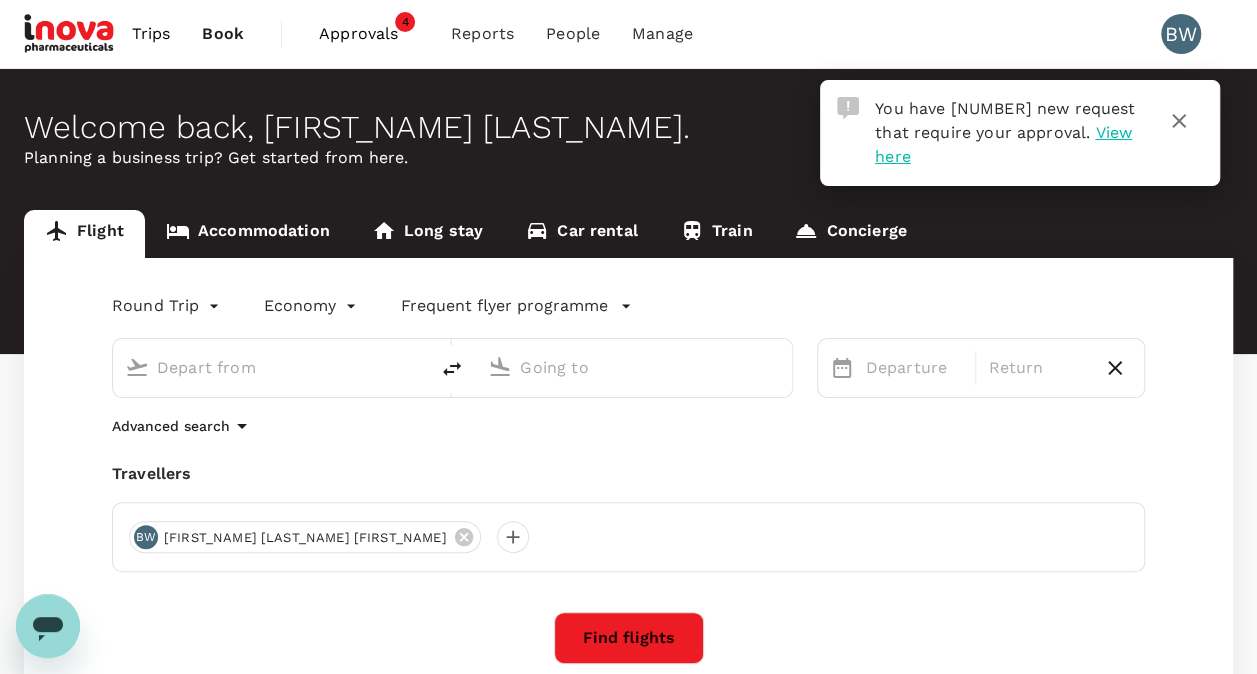 type on "[AIRPORT]" 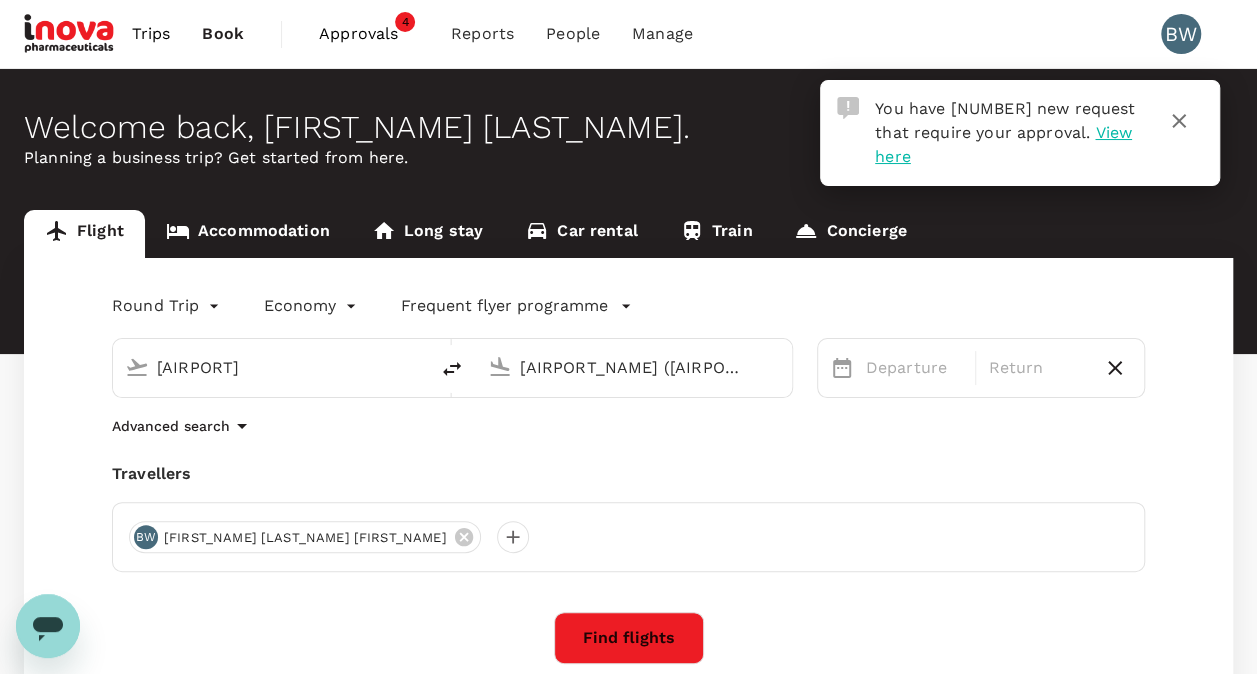 type 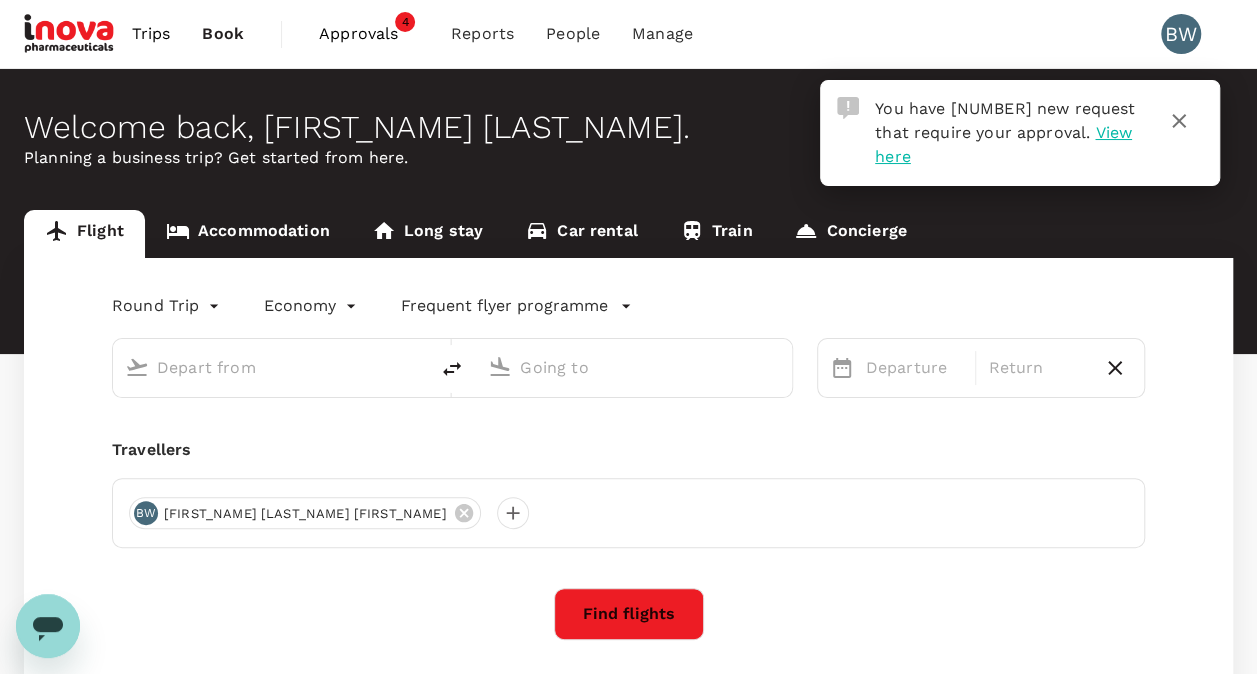 type on "[AIRPORT]" 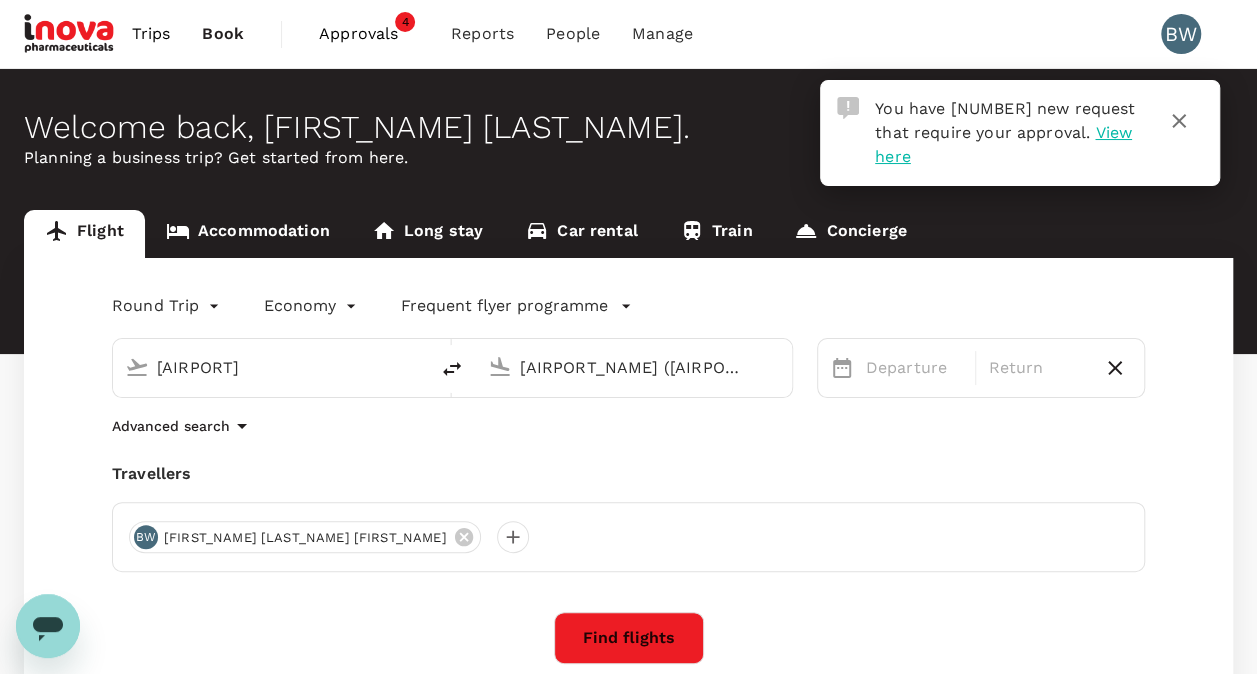 click on "View here" at bounding box center [1003, 144] 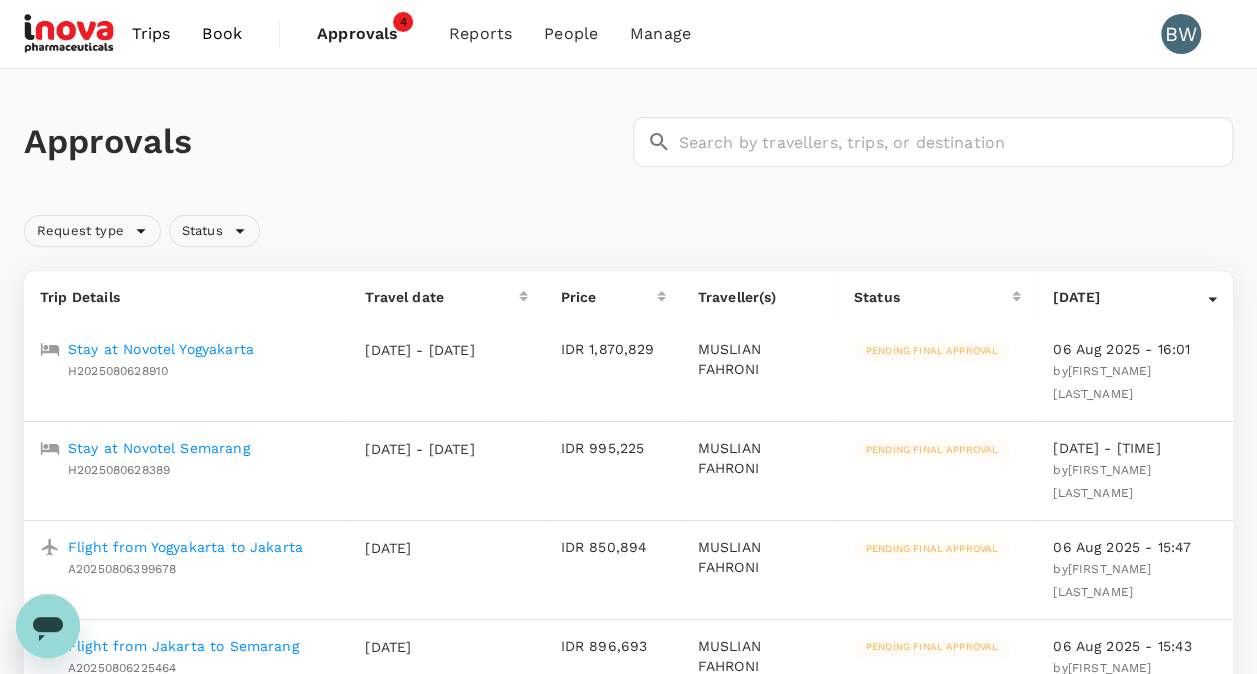 click on "Stay at Novotel Yogyakarta" at bounding box center [161, 349] 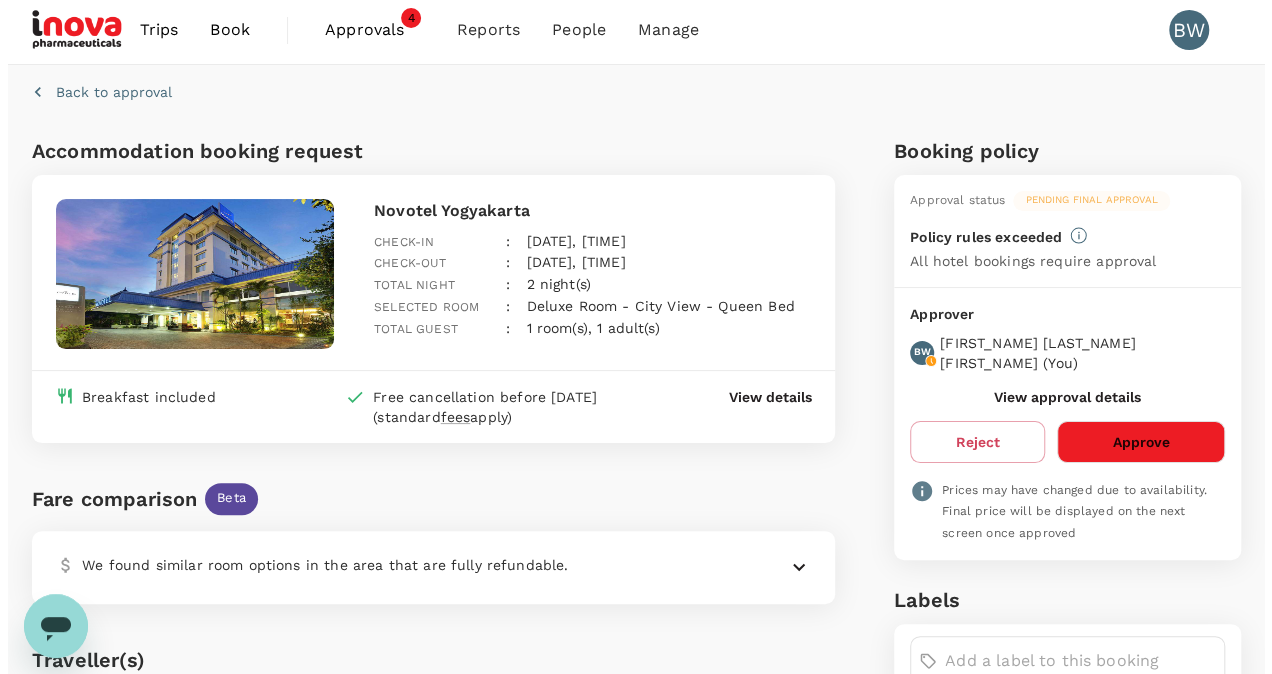 scroll, scrollTop: 0, scrollLeft: 0, axis: both 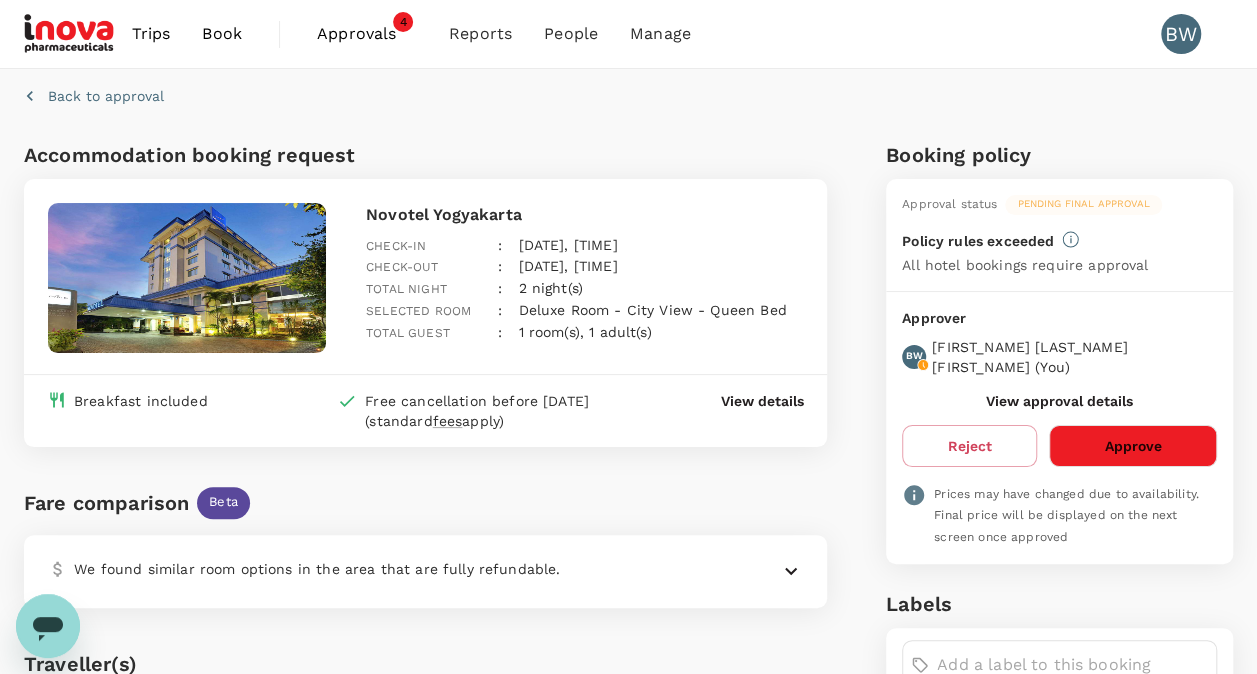 click on "Approve" at bounding box center (1133, 446) 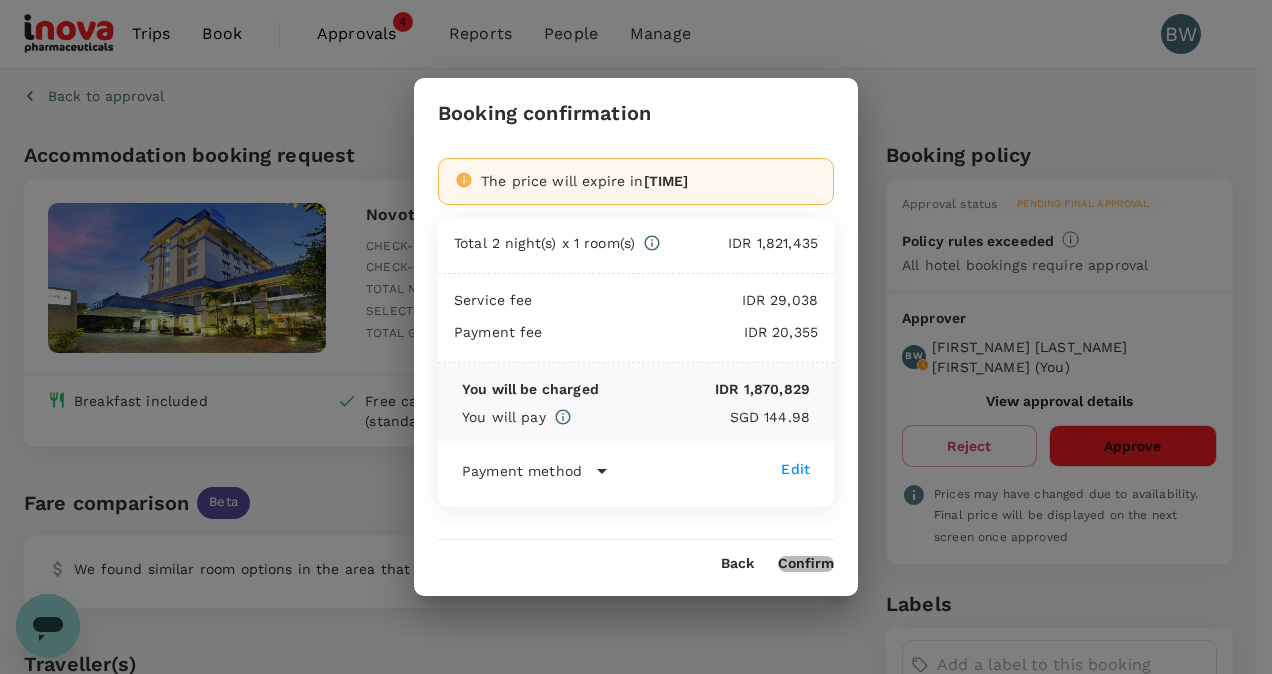 click on "Confirm" at bounding box center [806, 564] 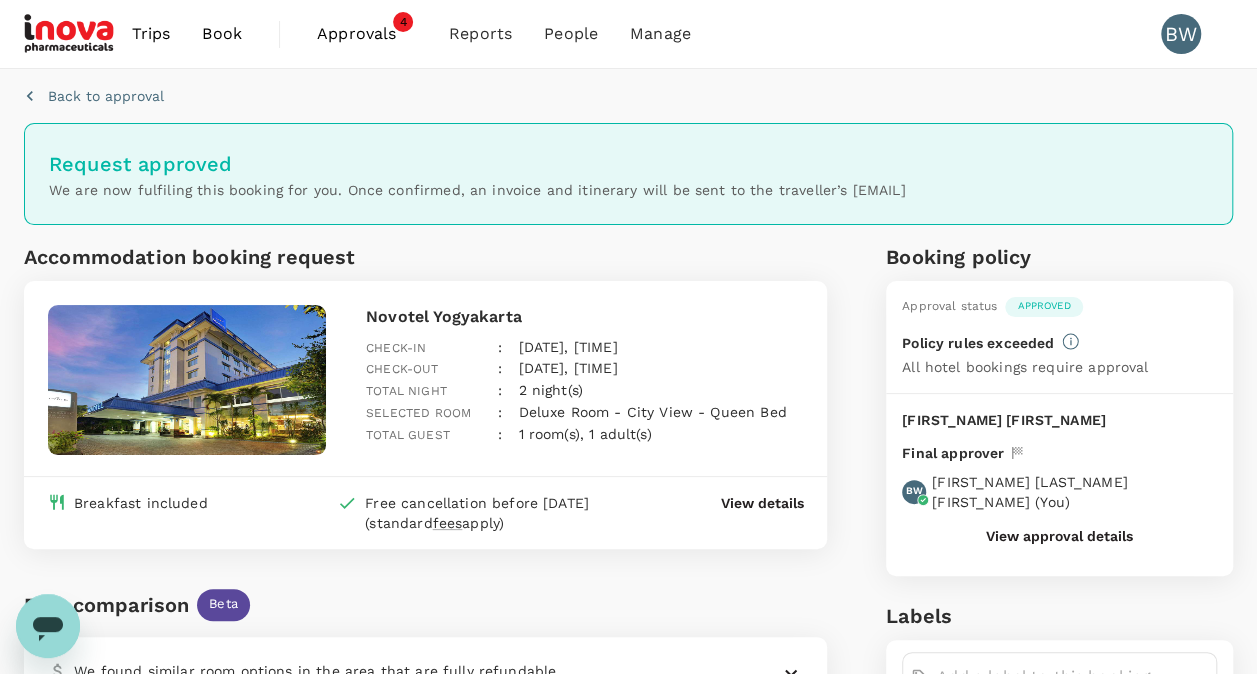 click on "Approvals" at bounding box center (367, 34) 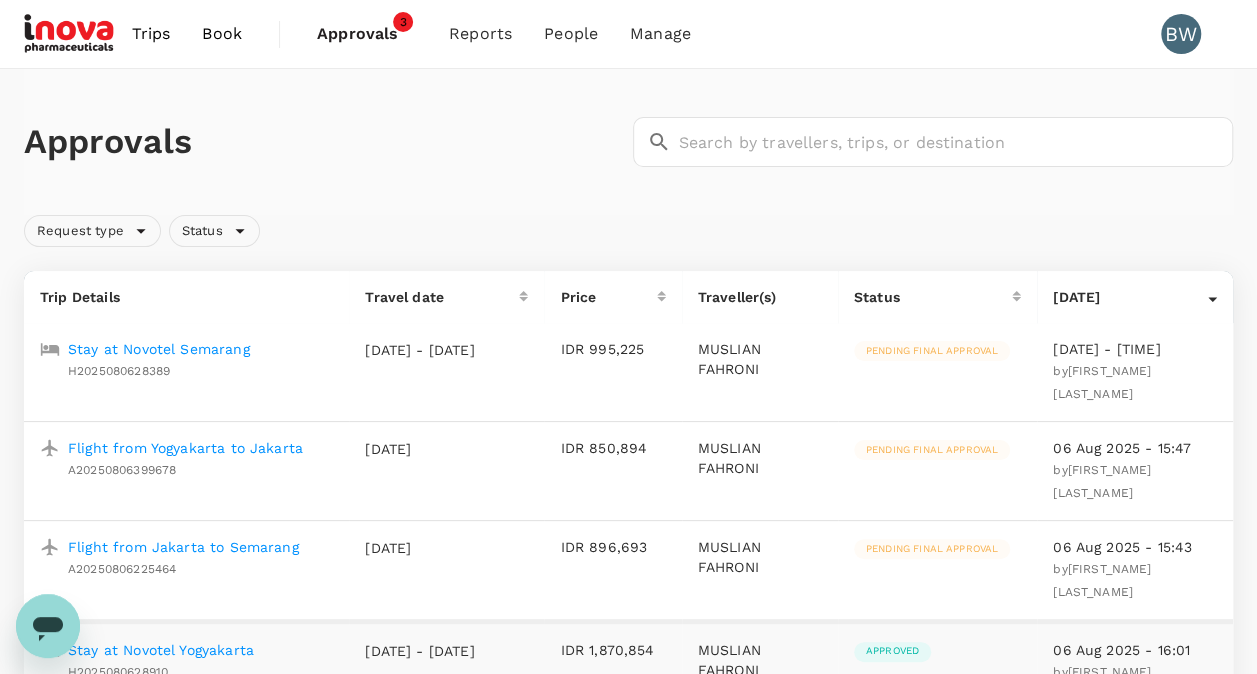 click on "Stay at Novotel Semarang" at bounding box center (159, 349) 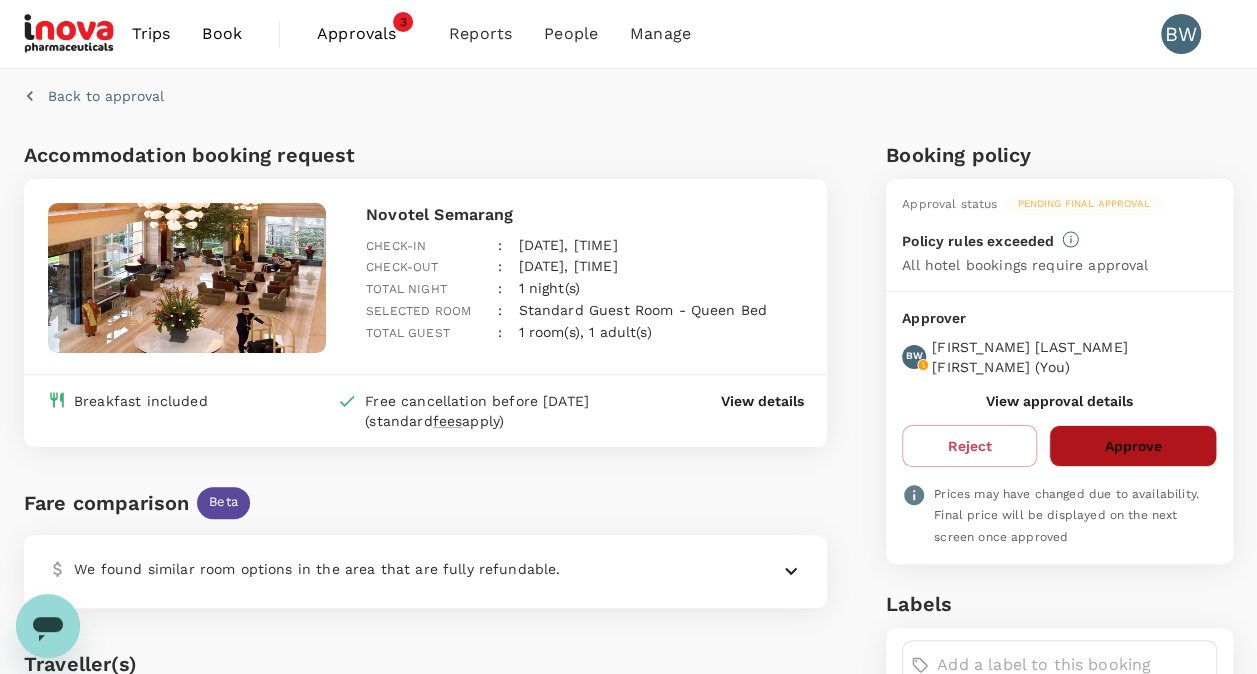 click on "Approve" at bounding box center (1133, 446) 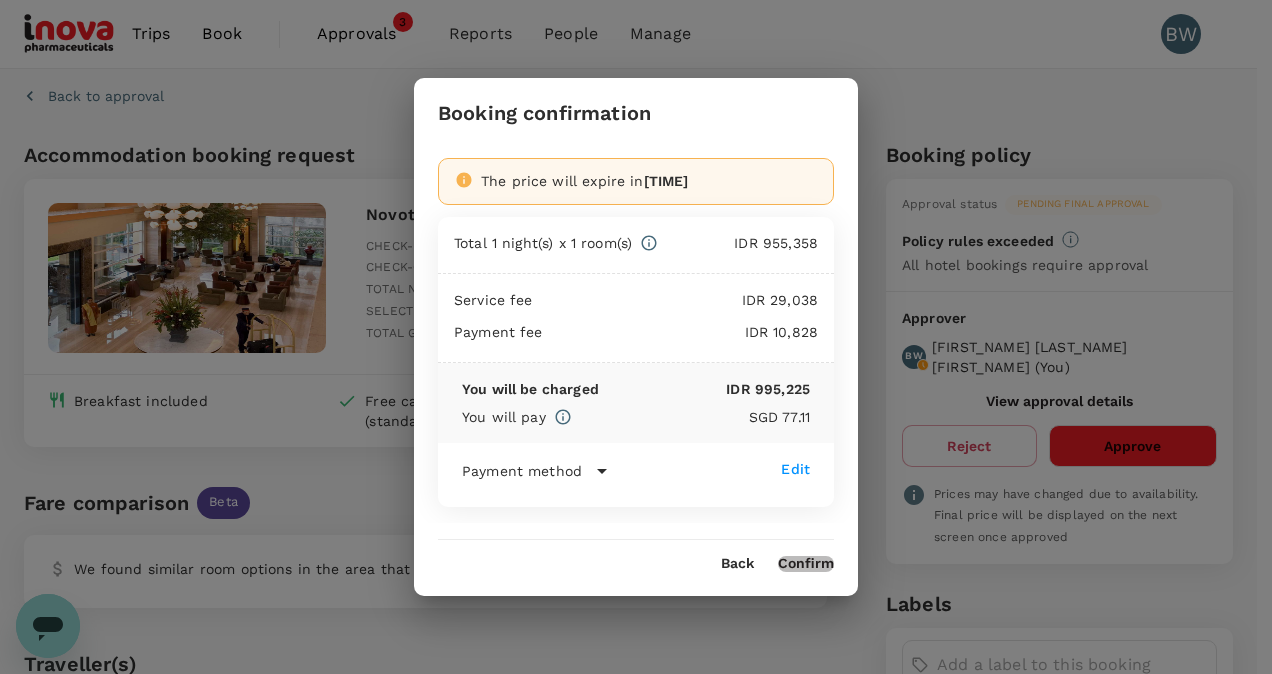 click on "Confirm" at bounding box center [806, 564] 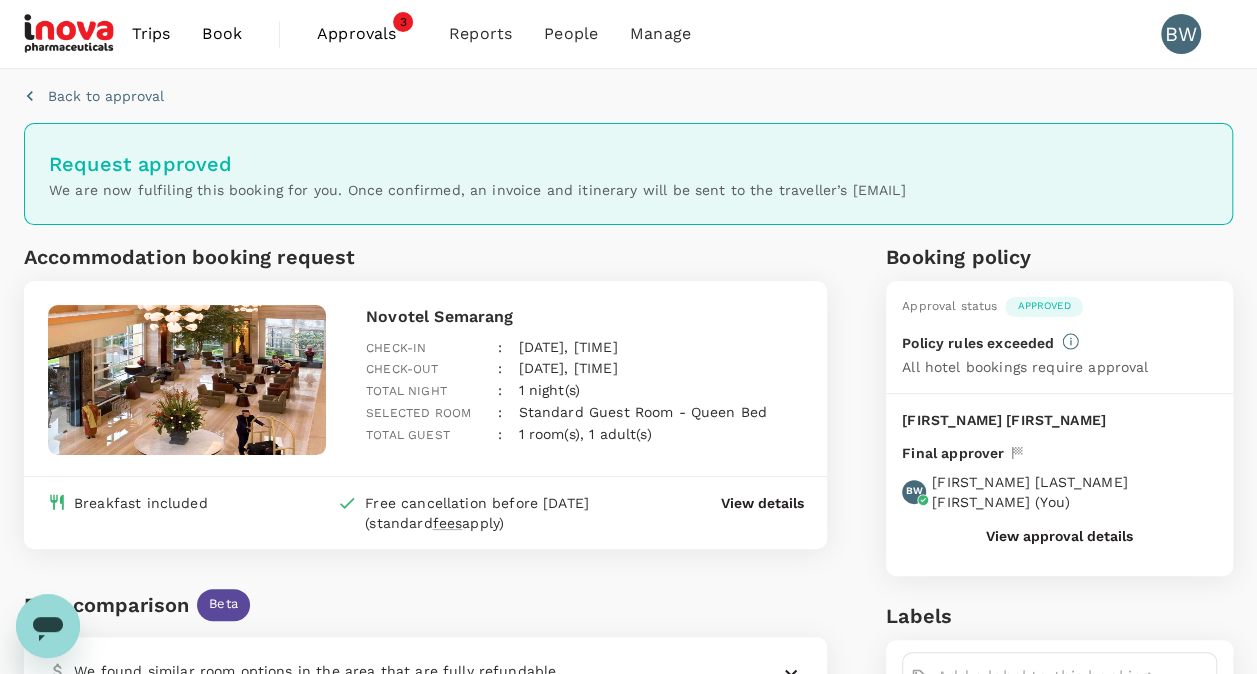 click on "Approvals" at bounding box center [367, 34] 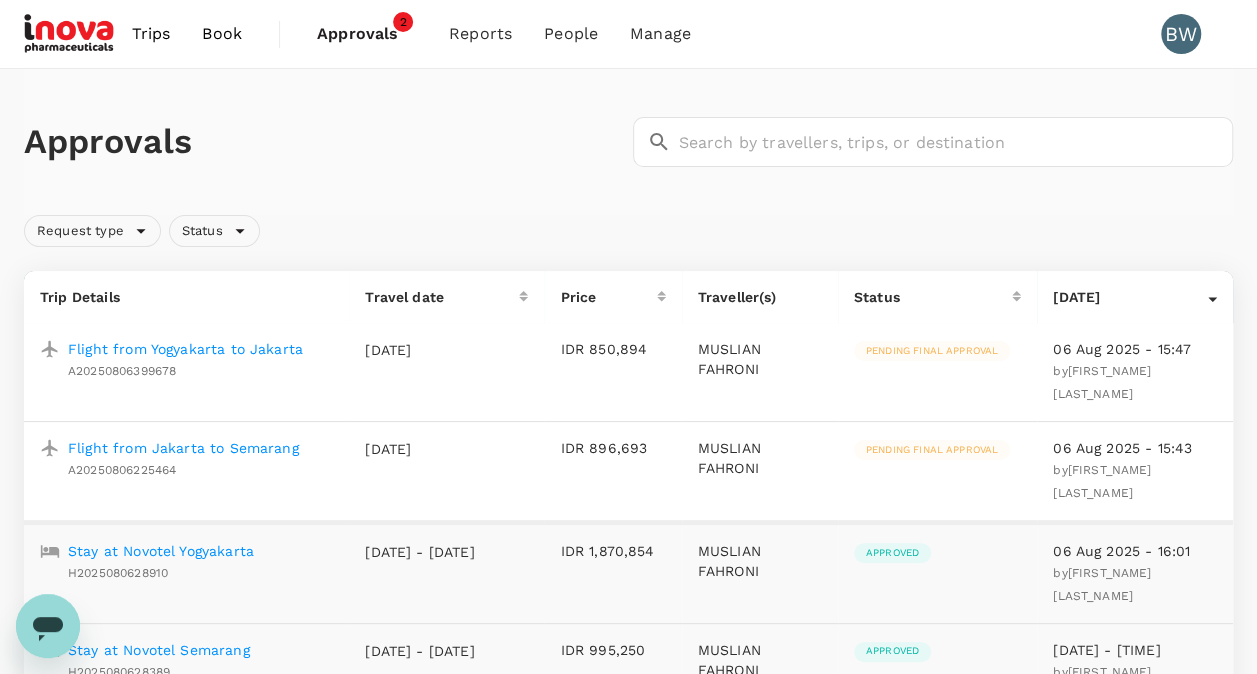 click on "Flight from Yogyakarta to Jakarta" at bounding box center (185, 349) 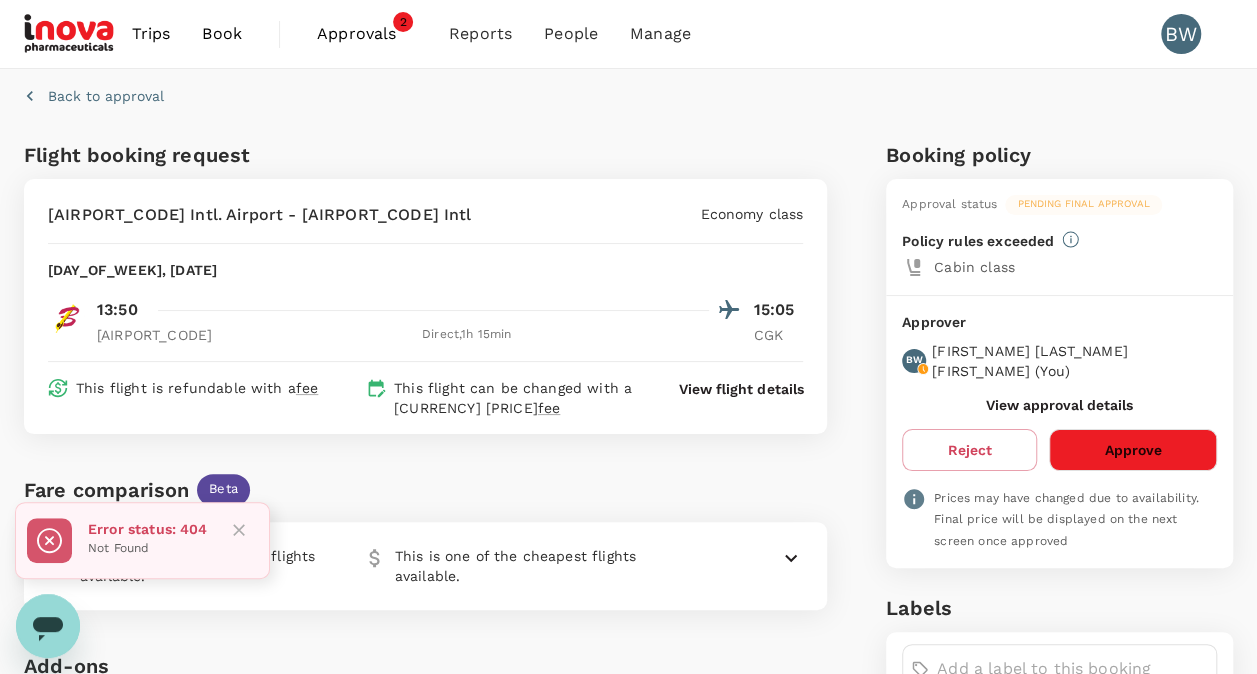 click on "Approve" at bounding box center (1133, 450) 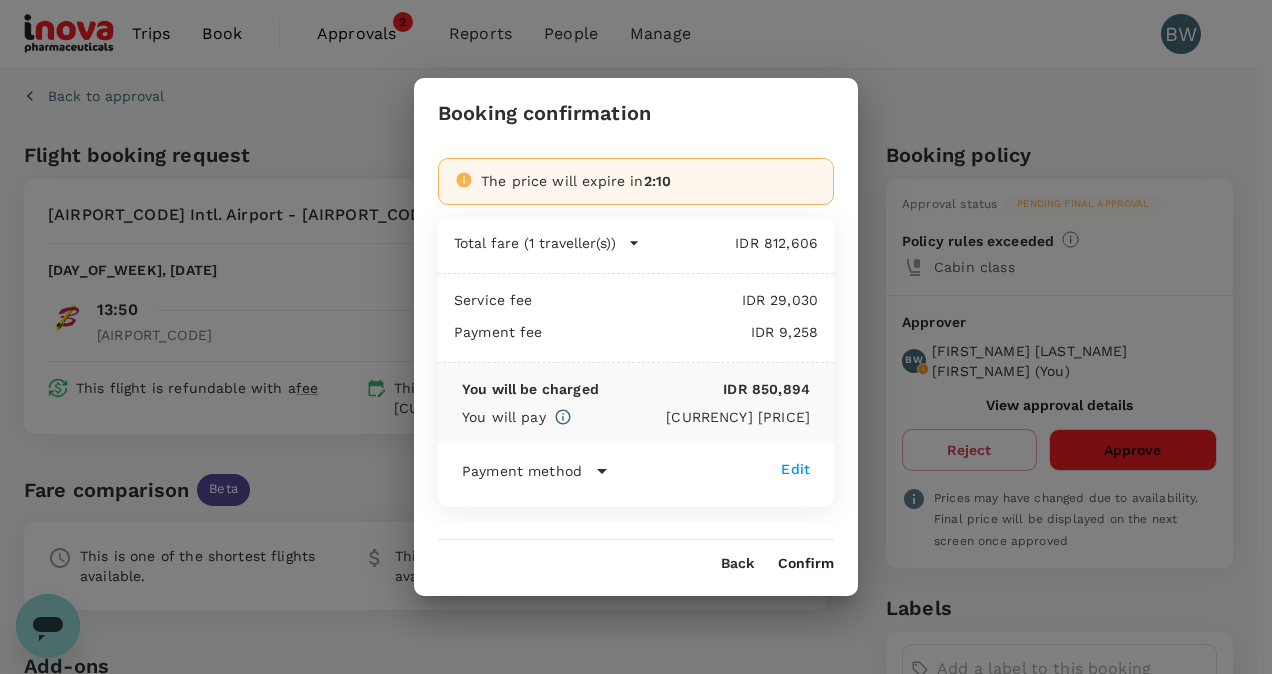click on "Confirm" at bounding box center (806, 564) 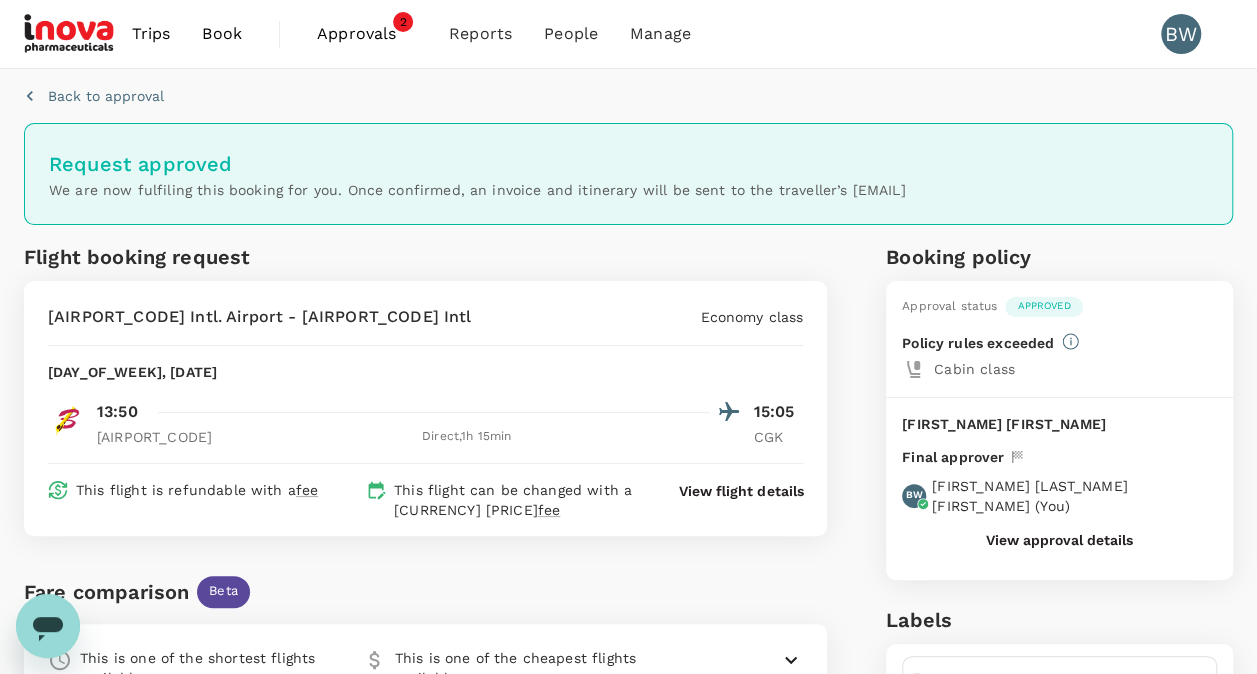 click on "Approvals" at bounding box center [367, 34] 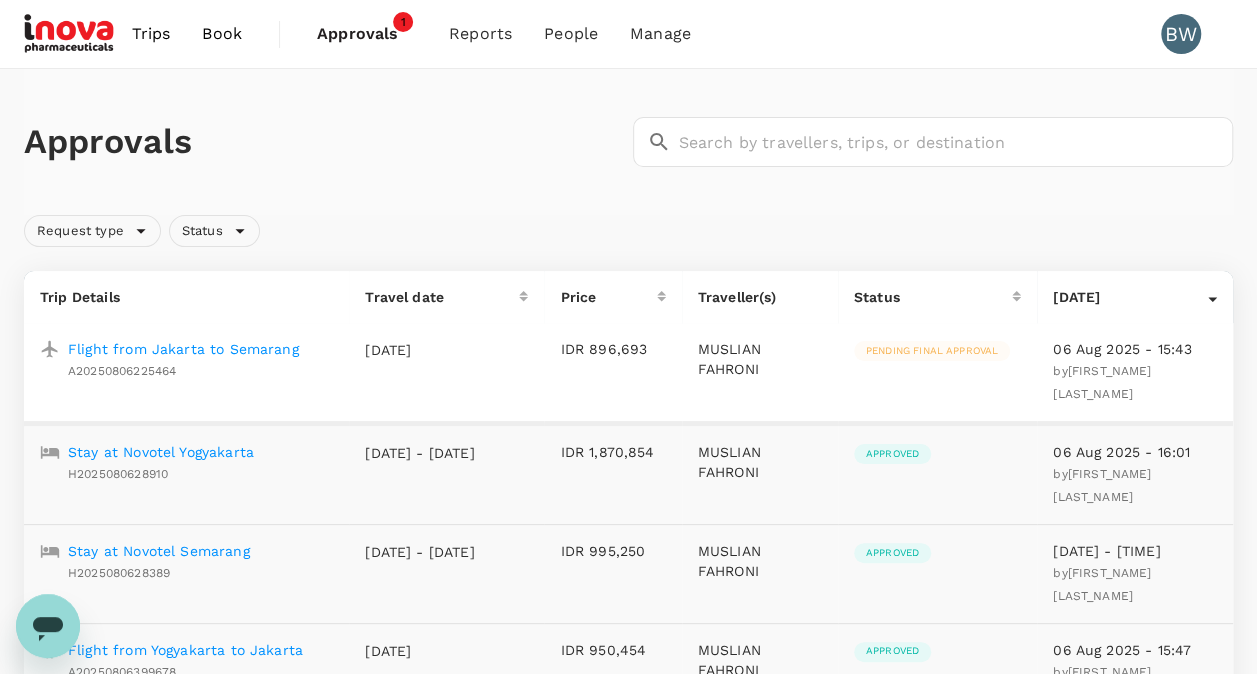click on "Flight from Jakarta to Semarang" at bounding box center [183, 349] 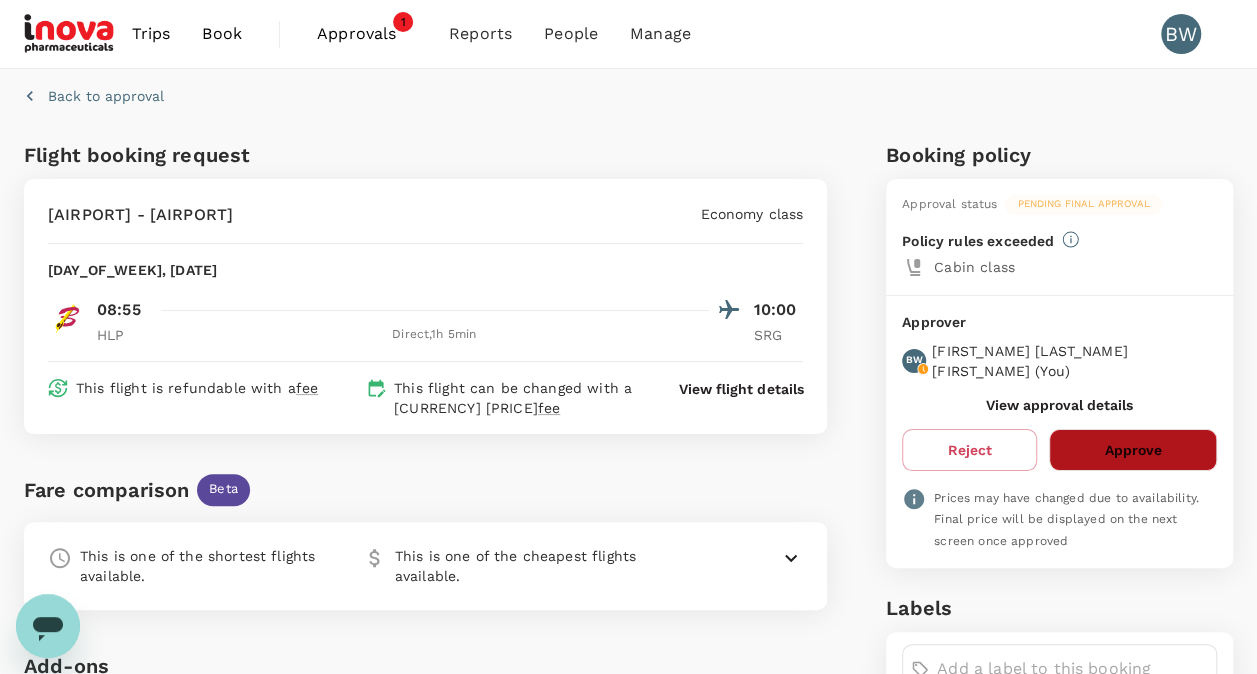 click on "Approve" at bounding box center (1133, 450) 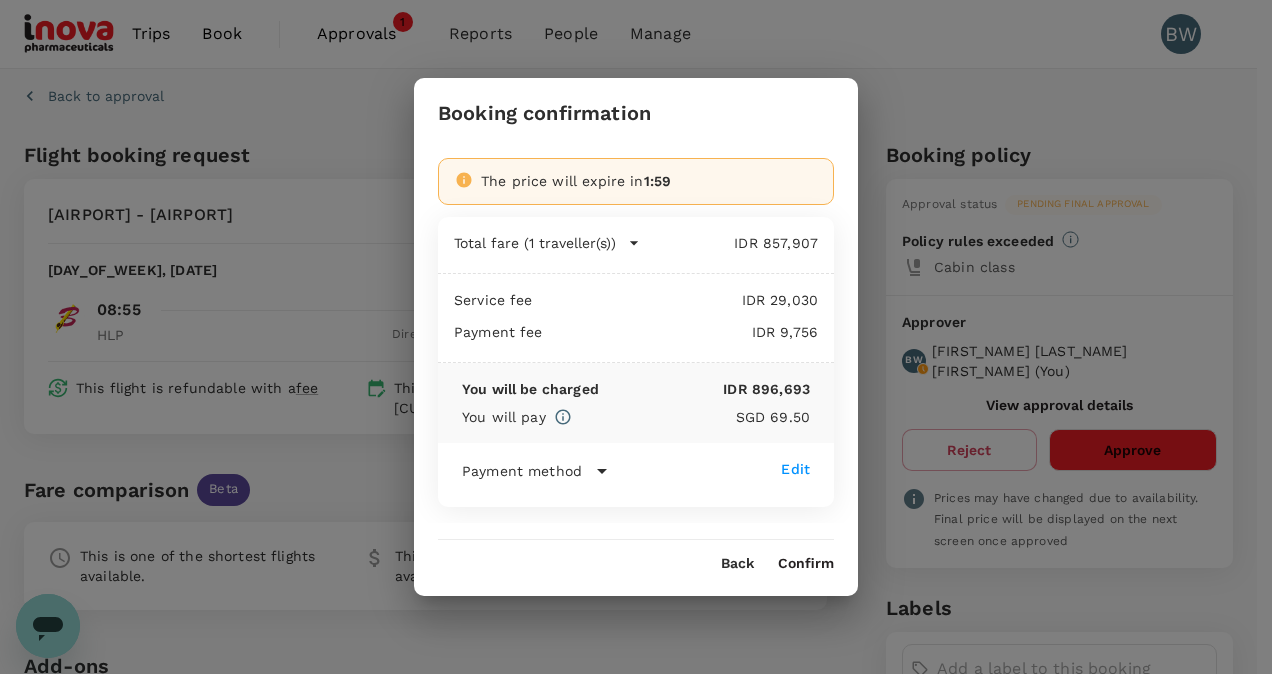 click on "Confirm" at bounding box center [806, 564] 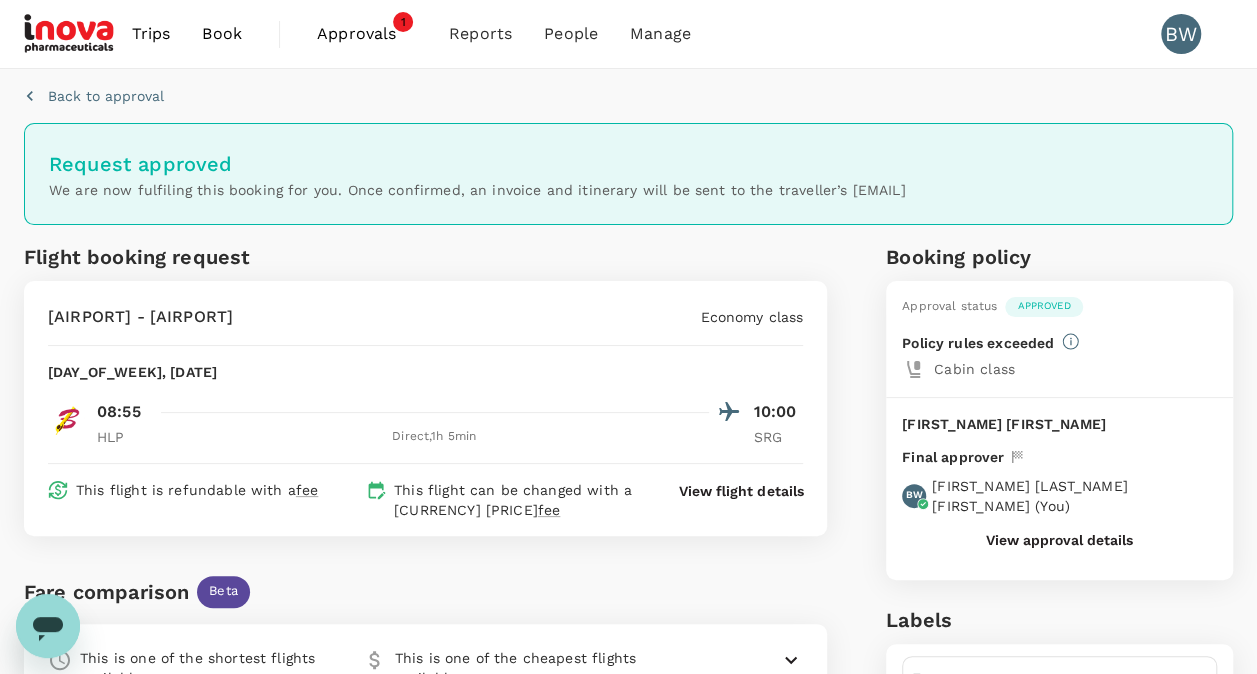 click on "Approvals" at bounding box center (367, 34) 